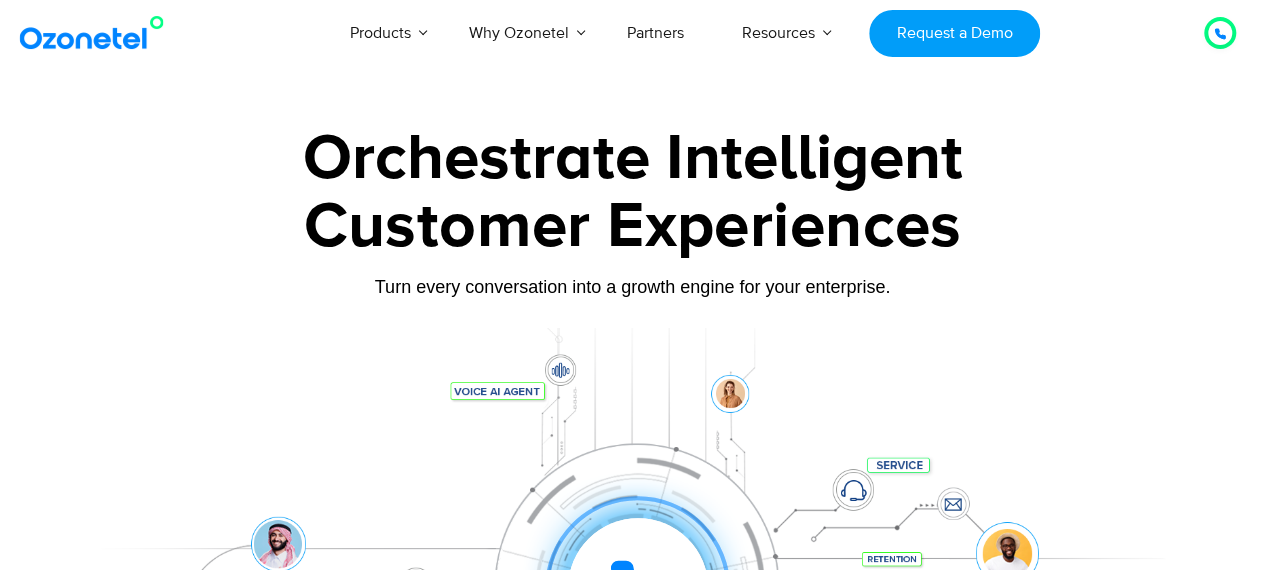 scroll, scrollTop: 262, scrollLeft: 0, axis: vertical 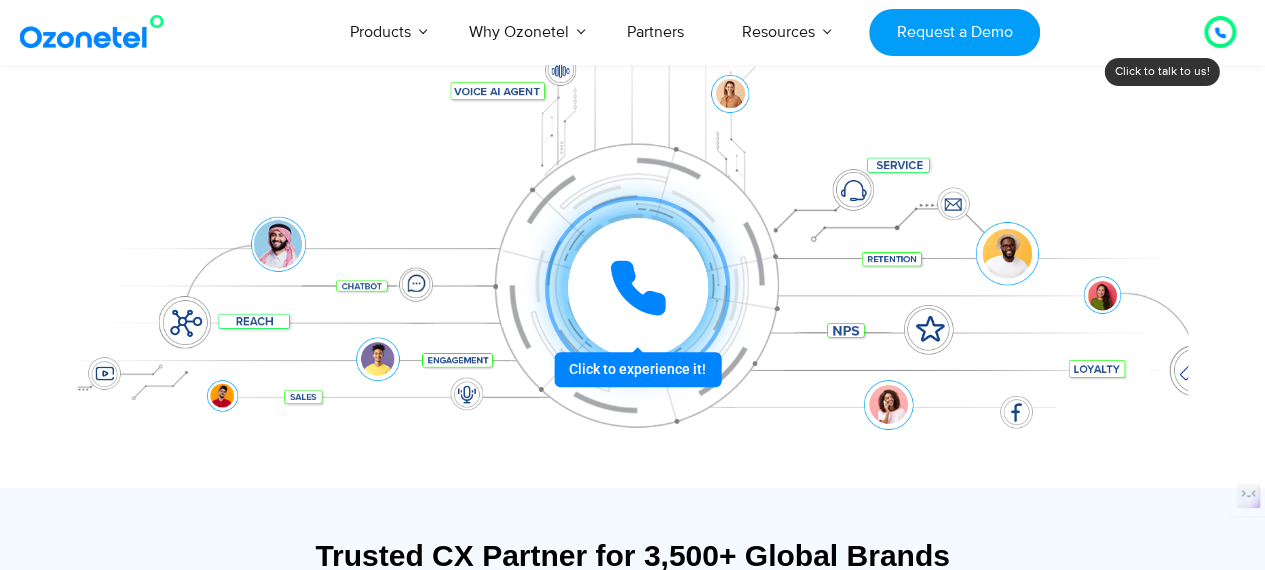 click at bounding box center [637, 288] 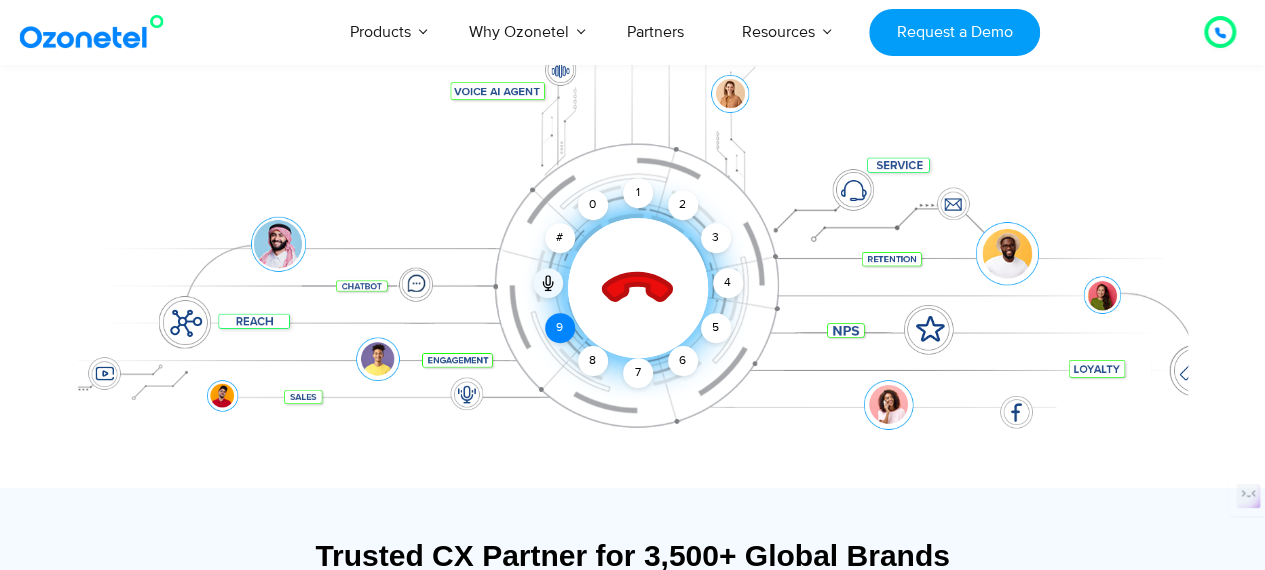 click on "9" at bounding box center [560, 328] 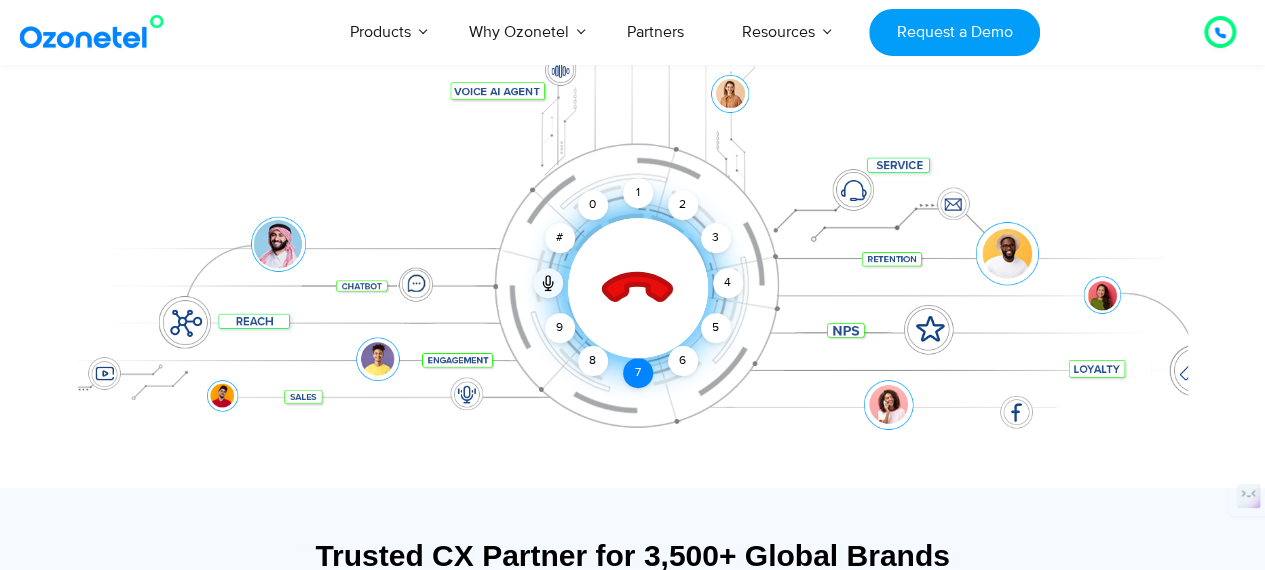 click on "7" at bounding box center [638, 373] 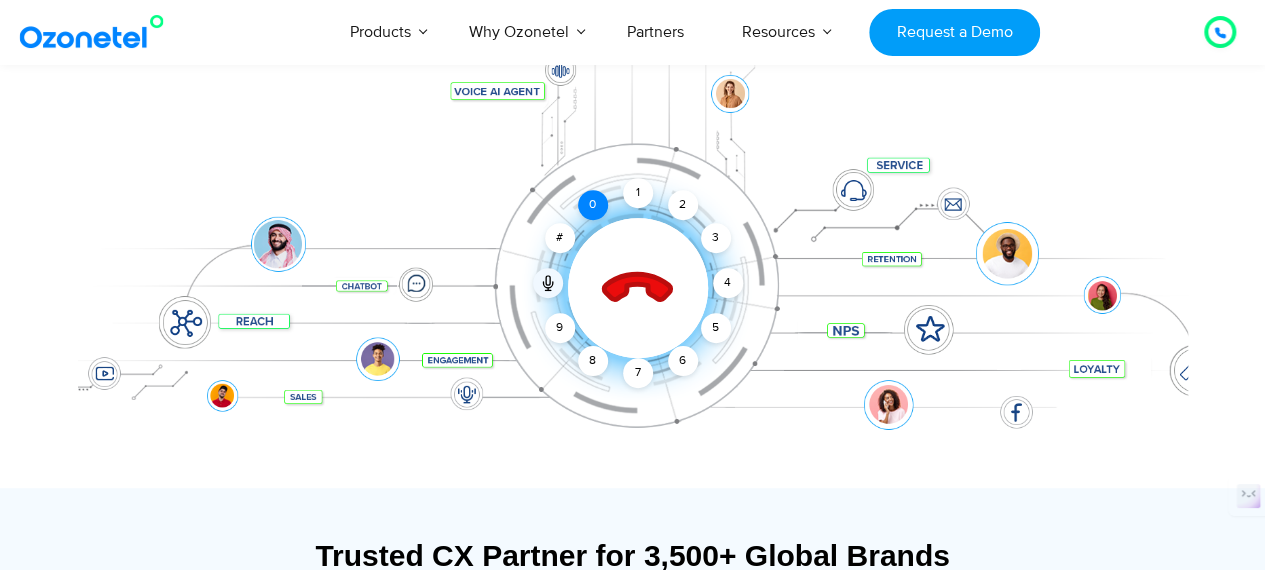 click on "0" at bounding box center (593, 205) 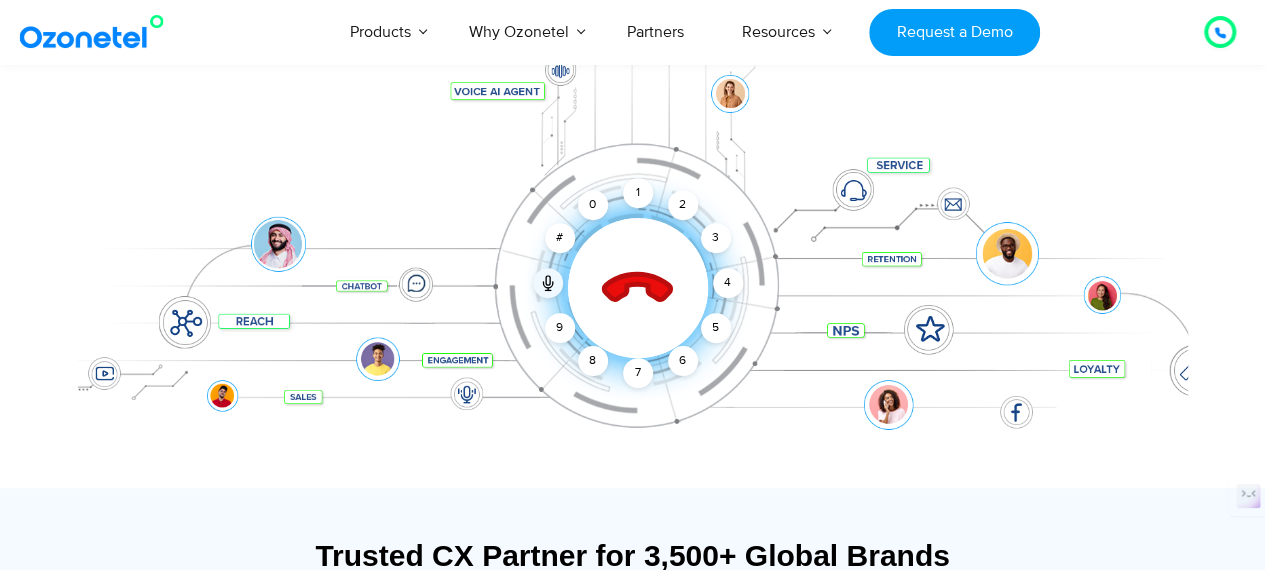 click 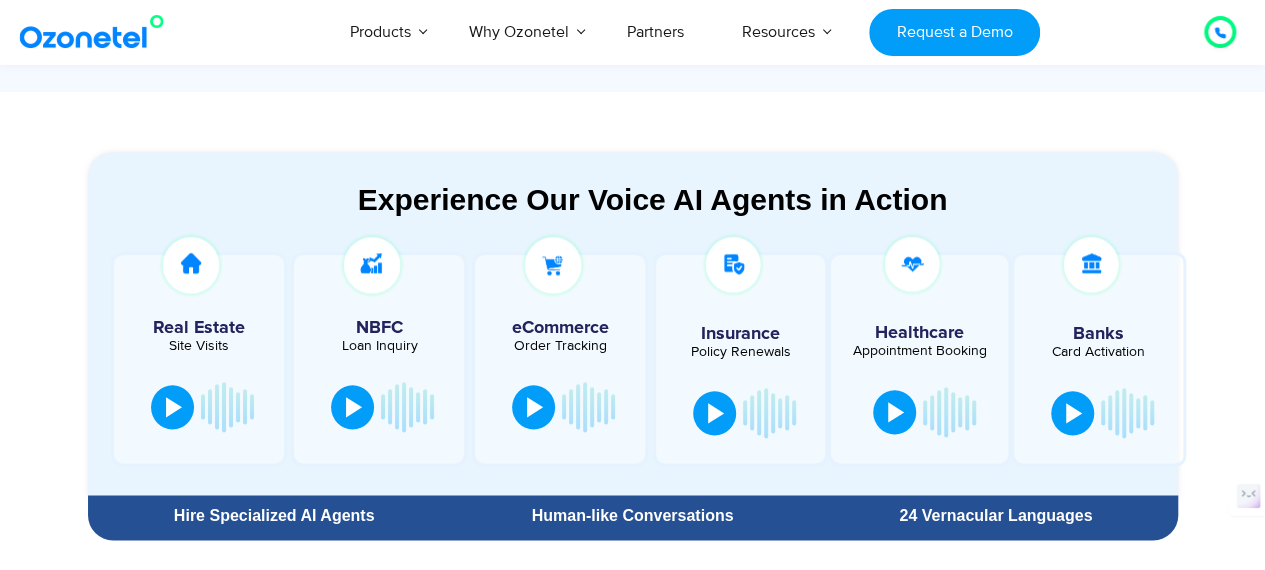 scroll, scrollTop: 1100, scrollLeft: 0, axis: vertical 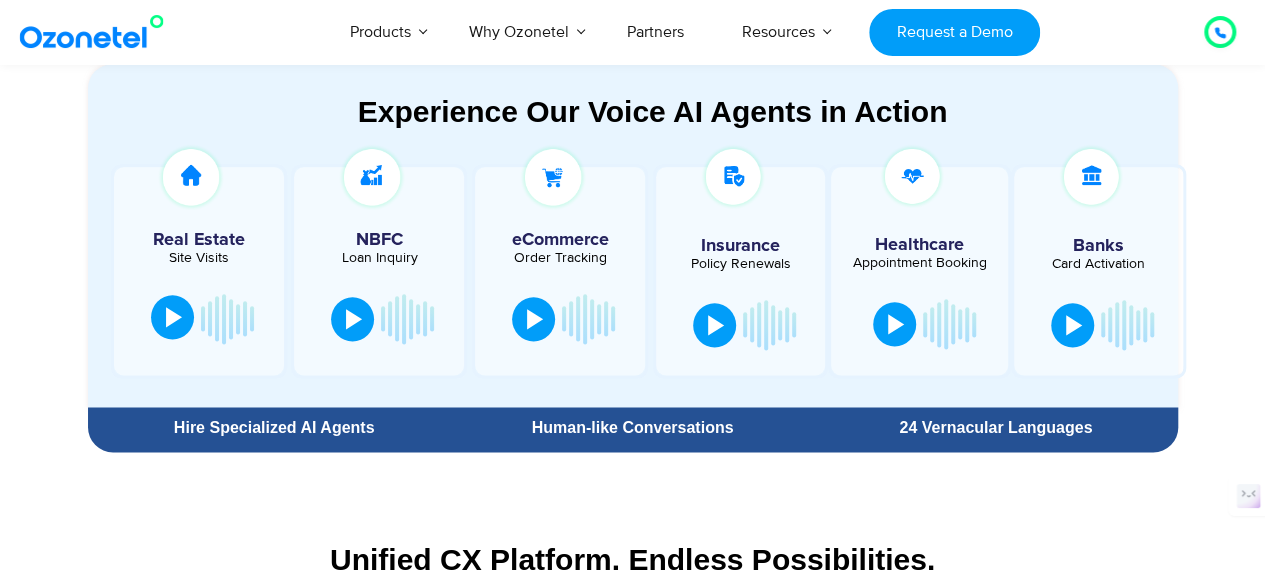 click at bounding box center (174, 317) 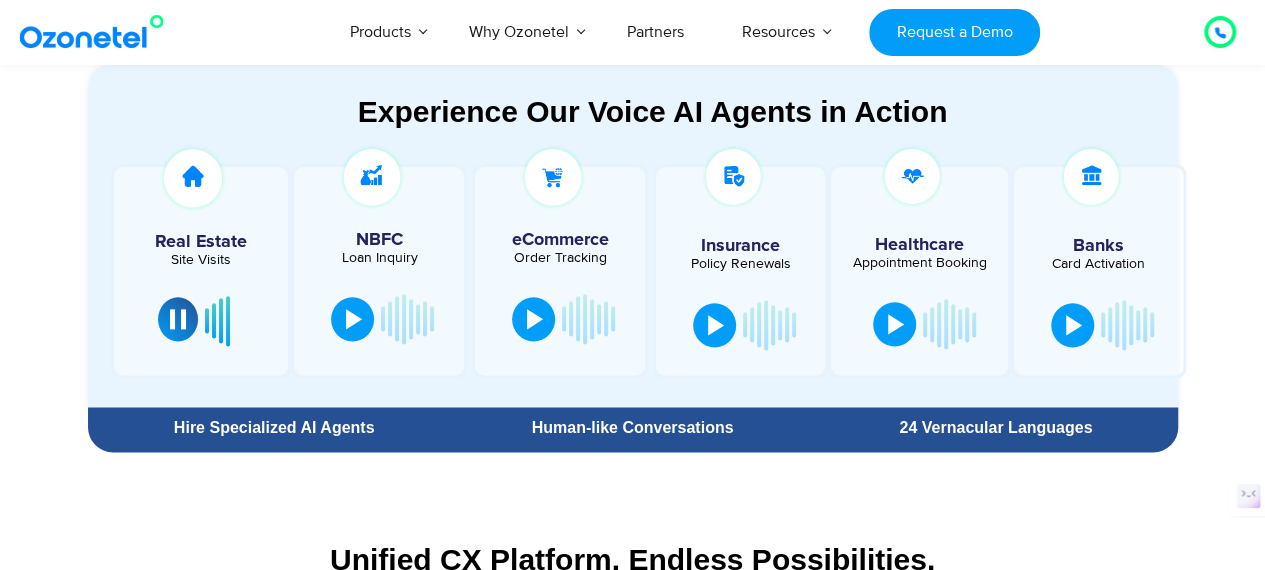 click at bounding box center [178, 319] 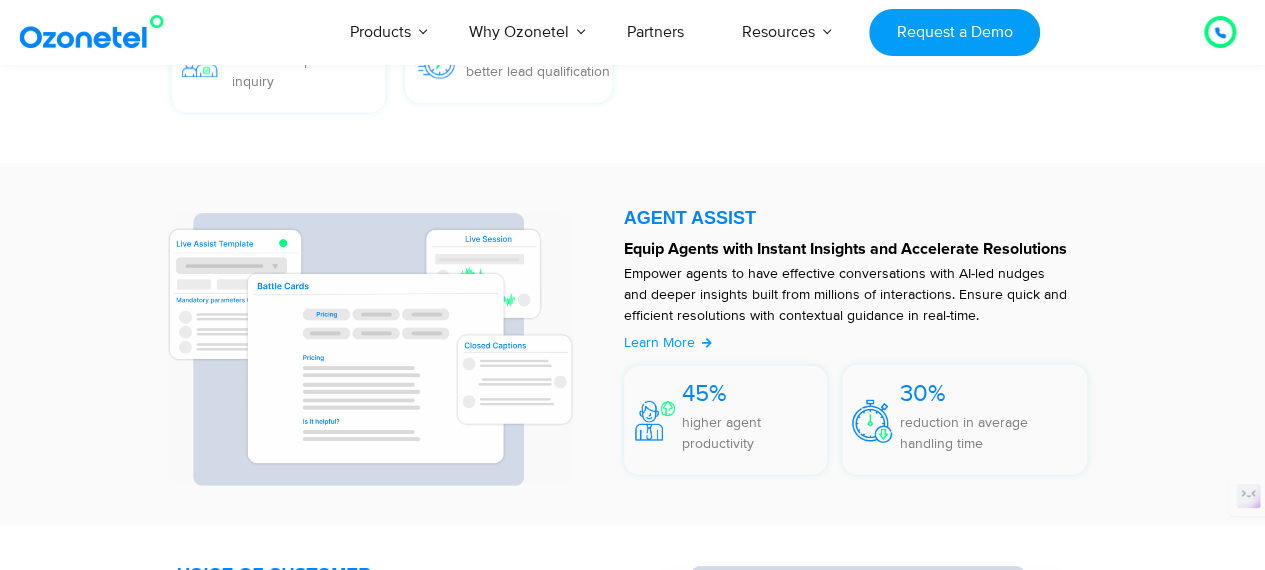 scroll, scrollTop: 2700, scrollLeft: 0, axis: vertical 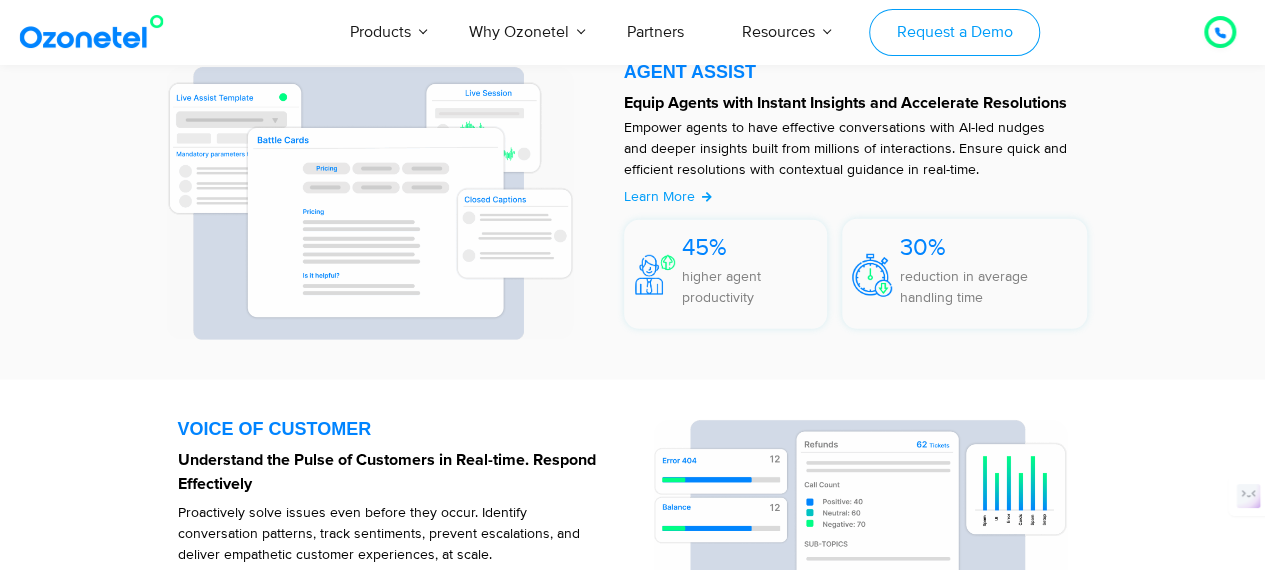 click on "Request a Demo" at bounding box center [954, 32] 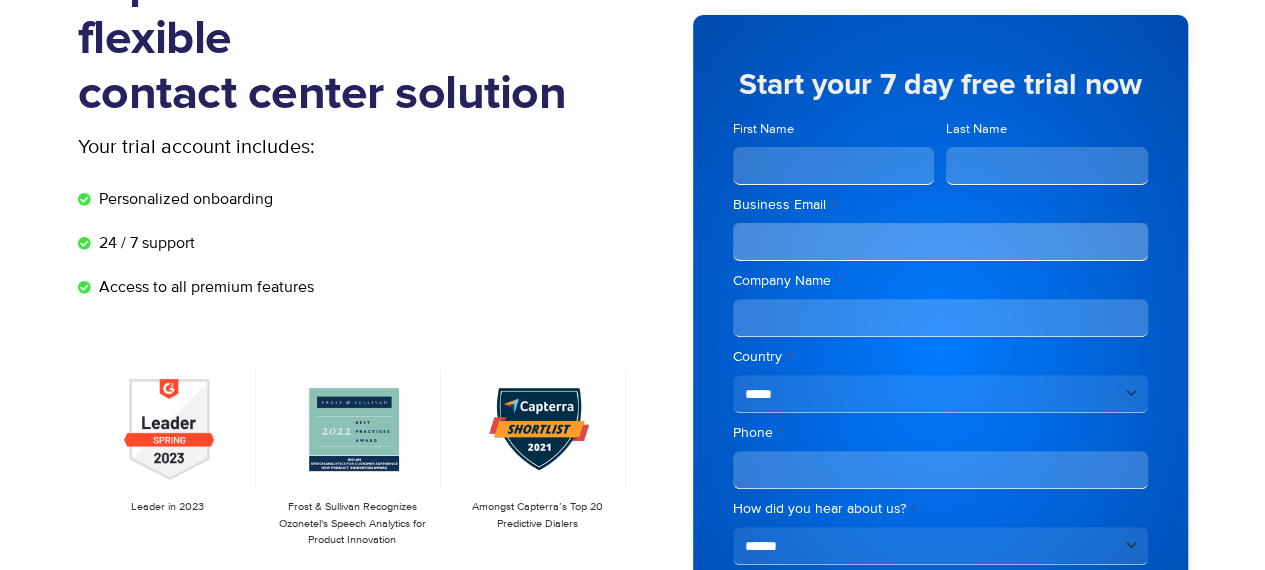 scroll, scrollTop: 200, scrollLeft: 0, axis: vertical 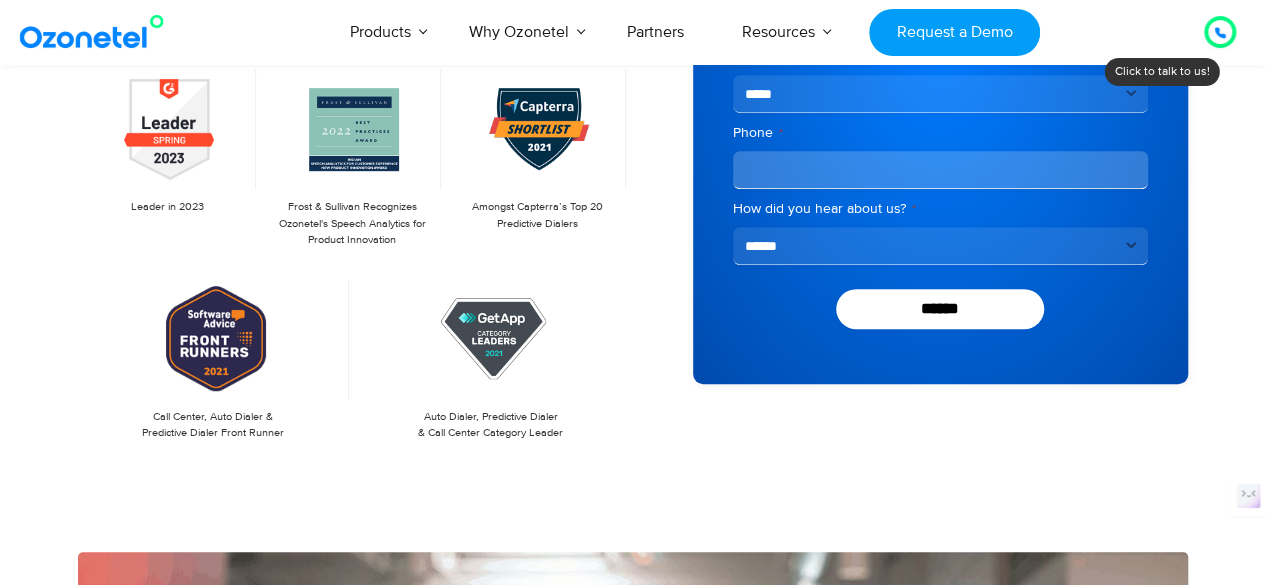 click on "**********" at bounding box center (940, 246) 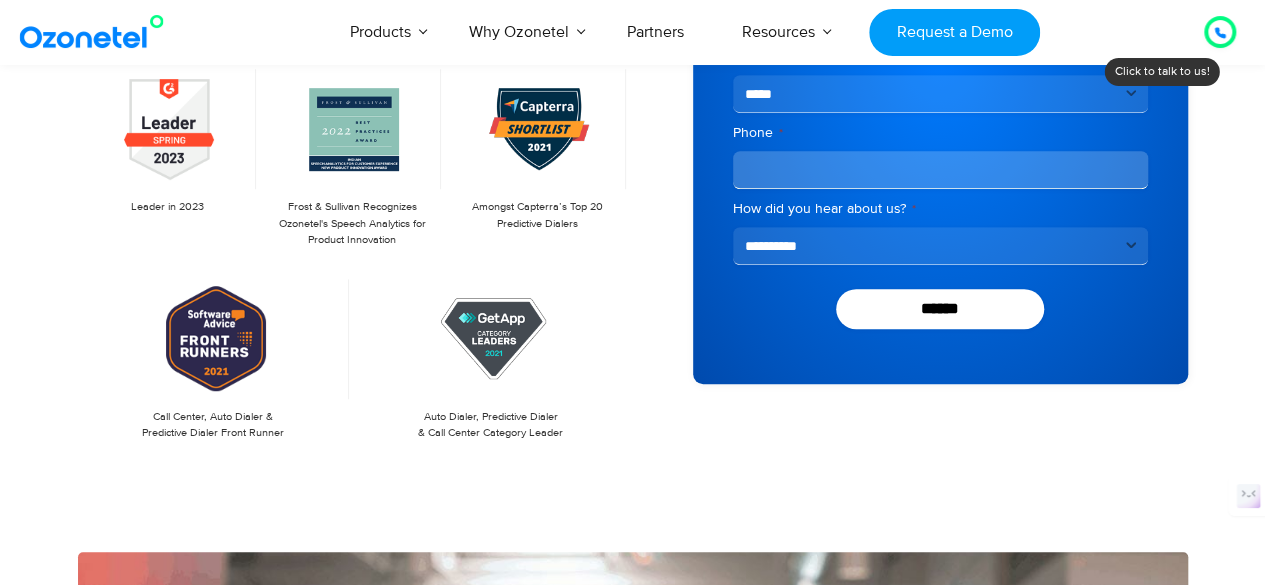click on "**********" at bounding box center [940, 246] 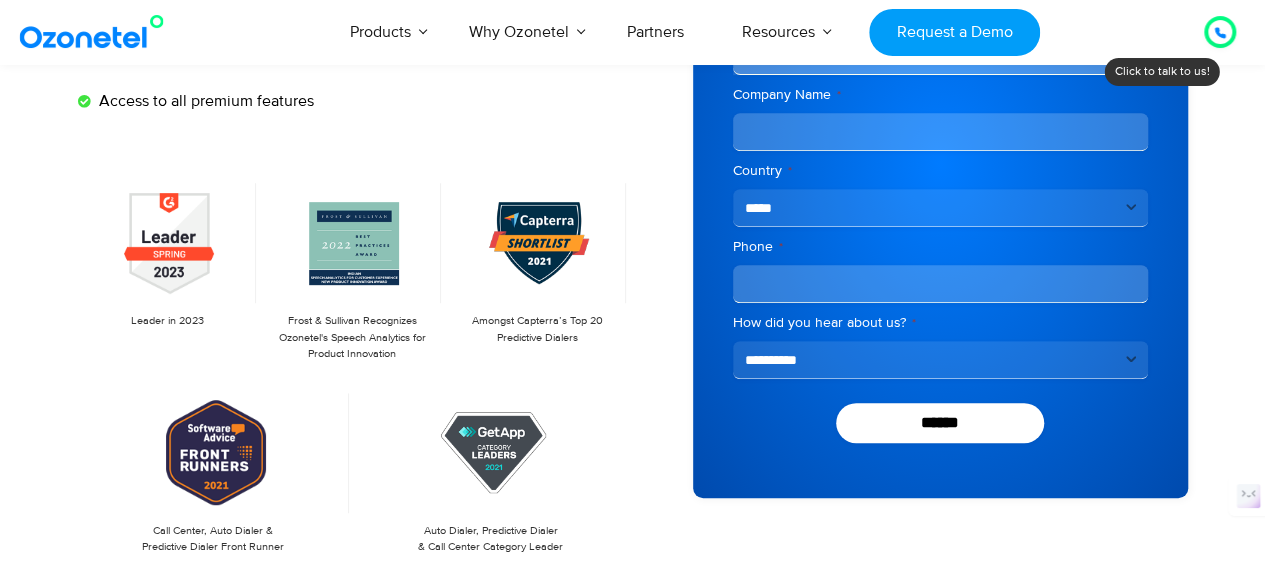 scroll, scrollTop: 200, scrollLeft: 0, axis: vertical 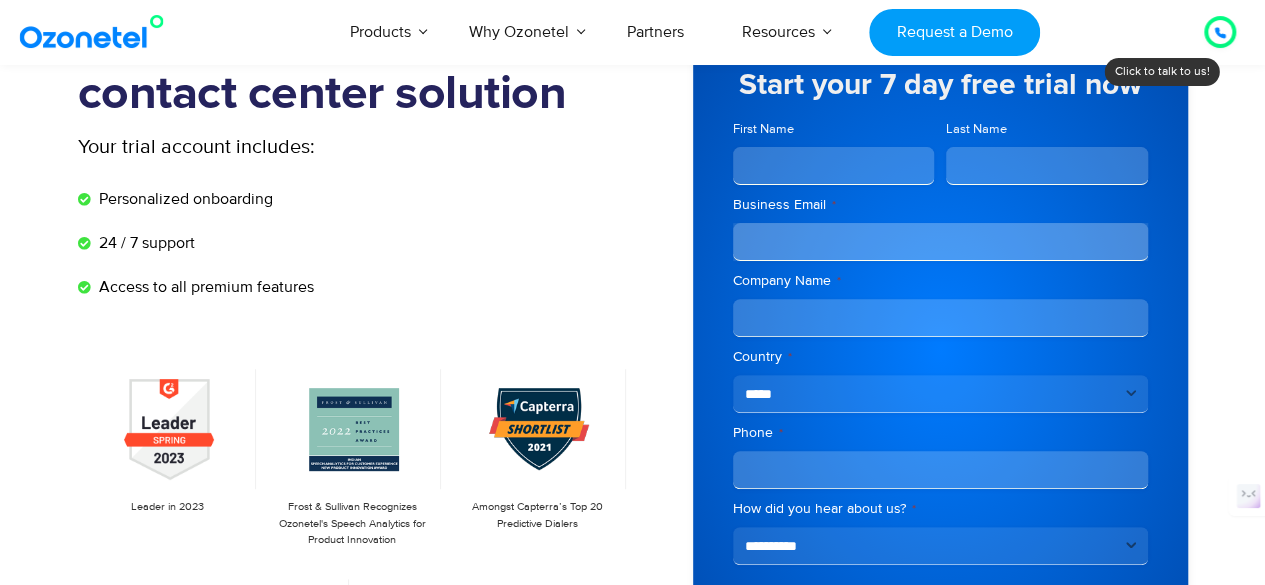 click on "First Name" at bounding box center [834, 166] 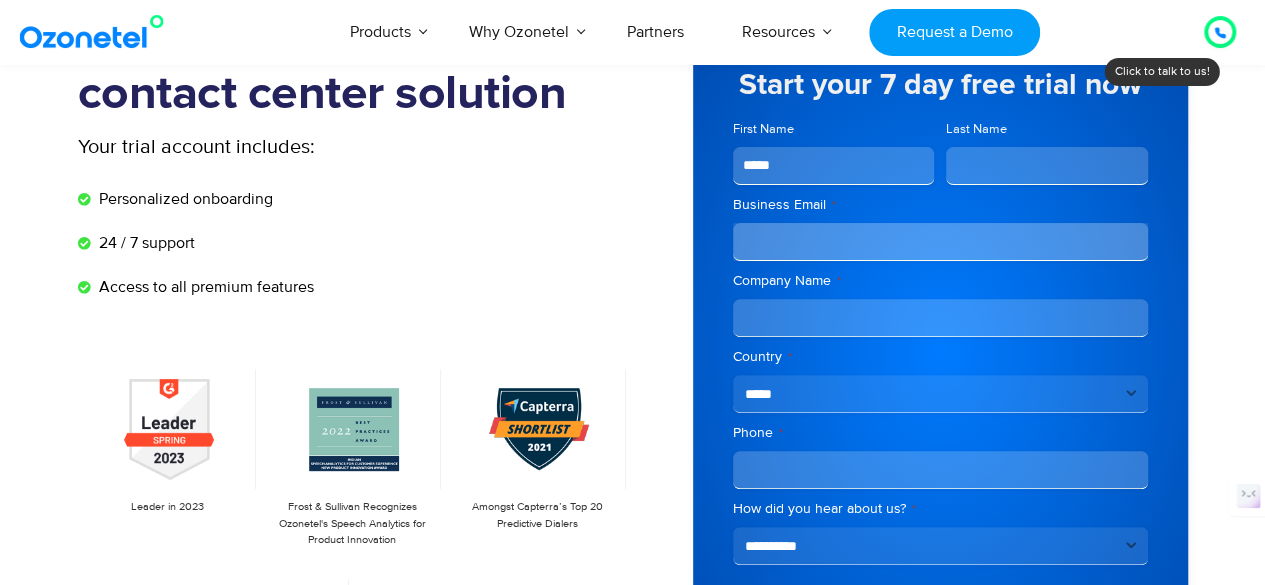 type on "******" 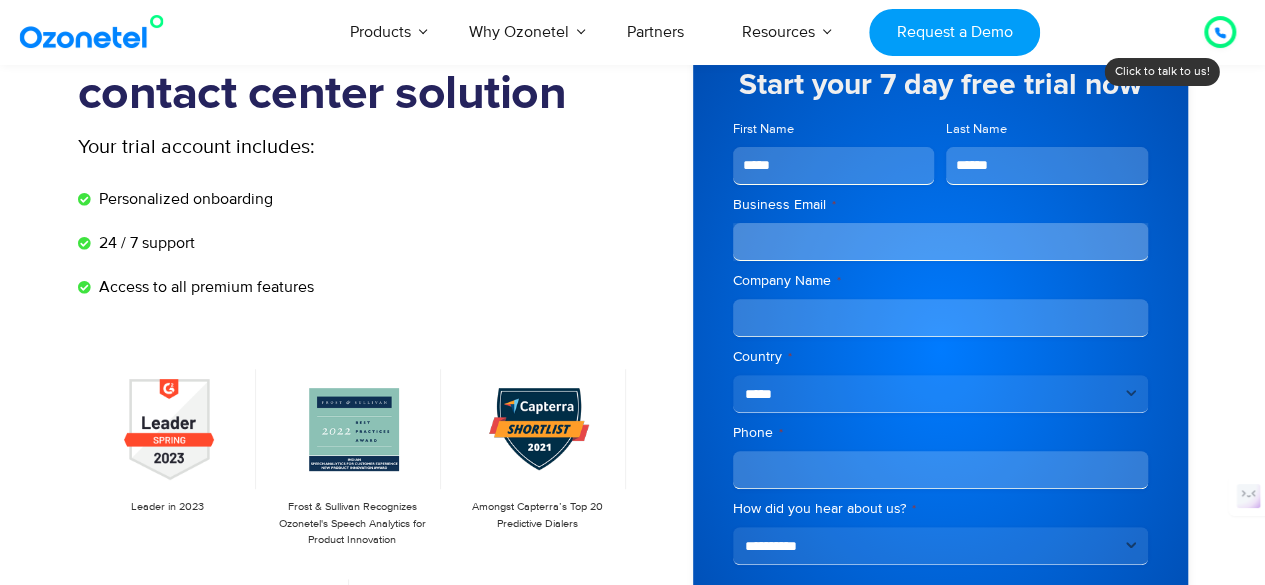 type on "**********" 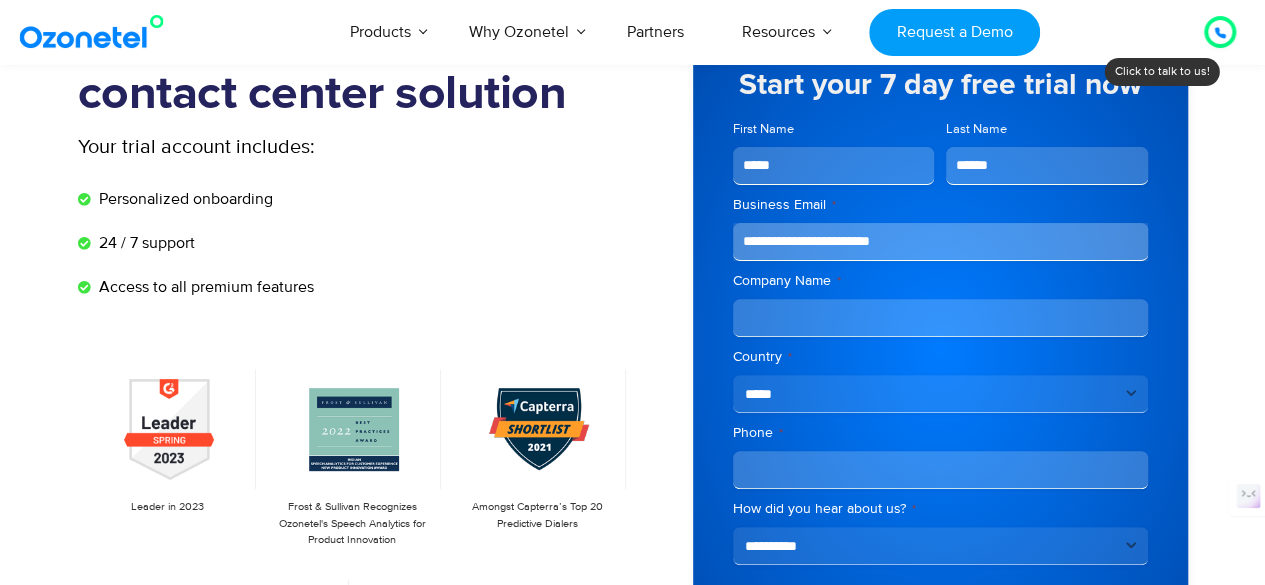 type on "**********" 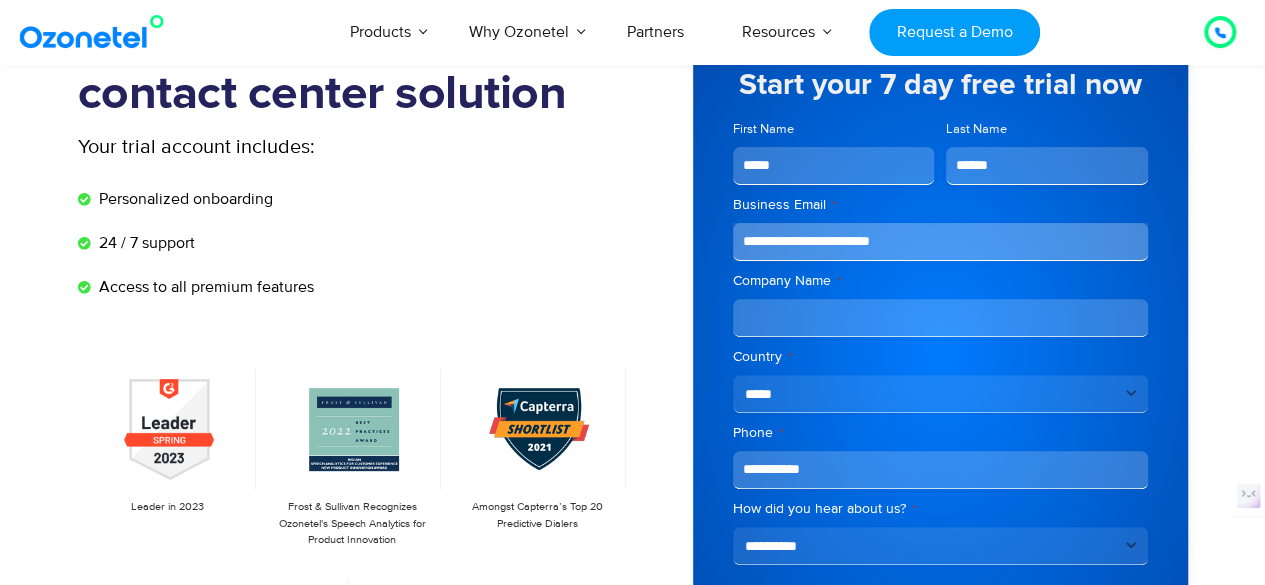 drag, startPoint x: 852, startPoint y: 241, endPoint x: 859, endPoint y: 253, distance: 13.892444 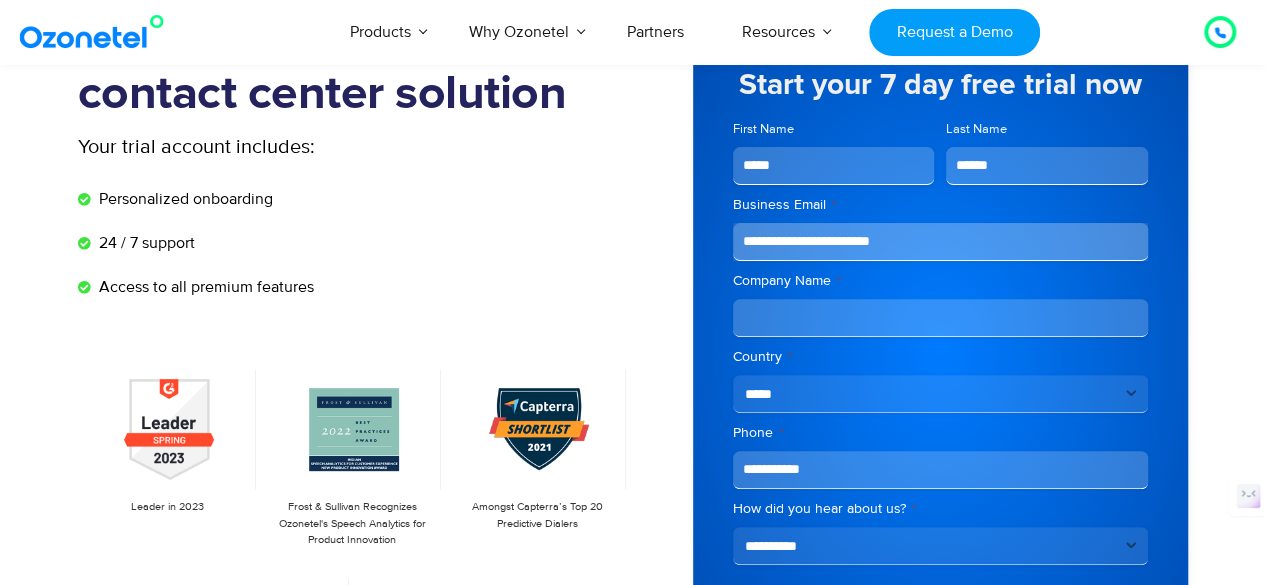 click on "**********" at bounding box center (940, 242) 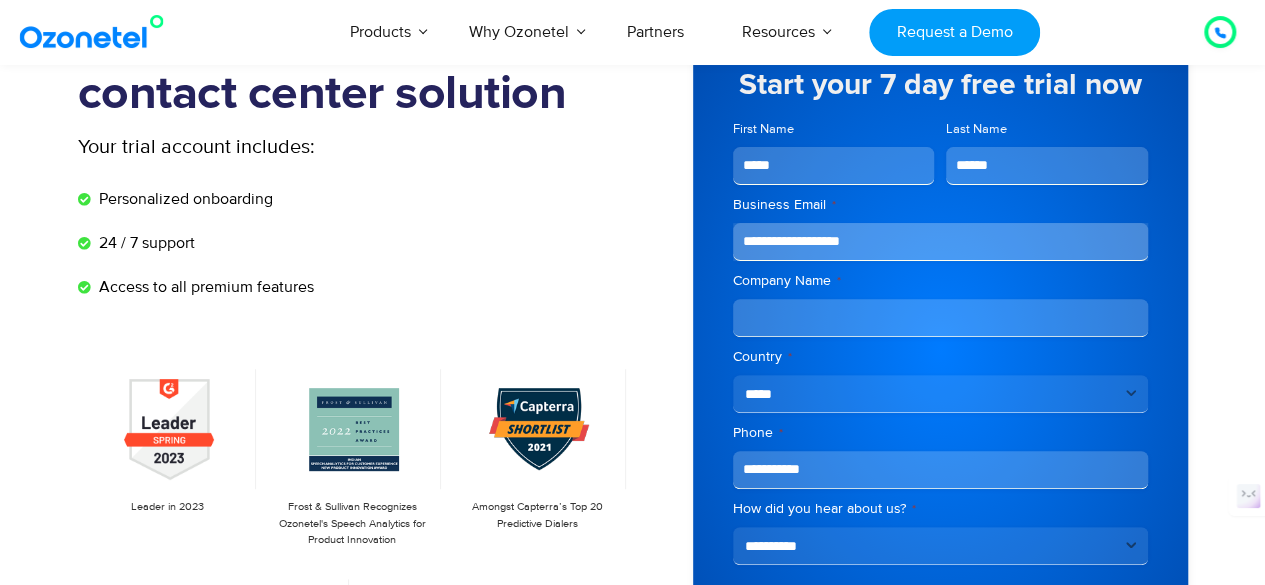 type on "**********" 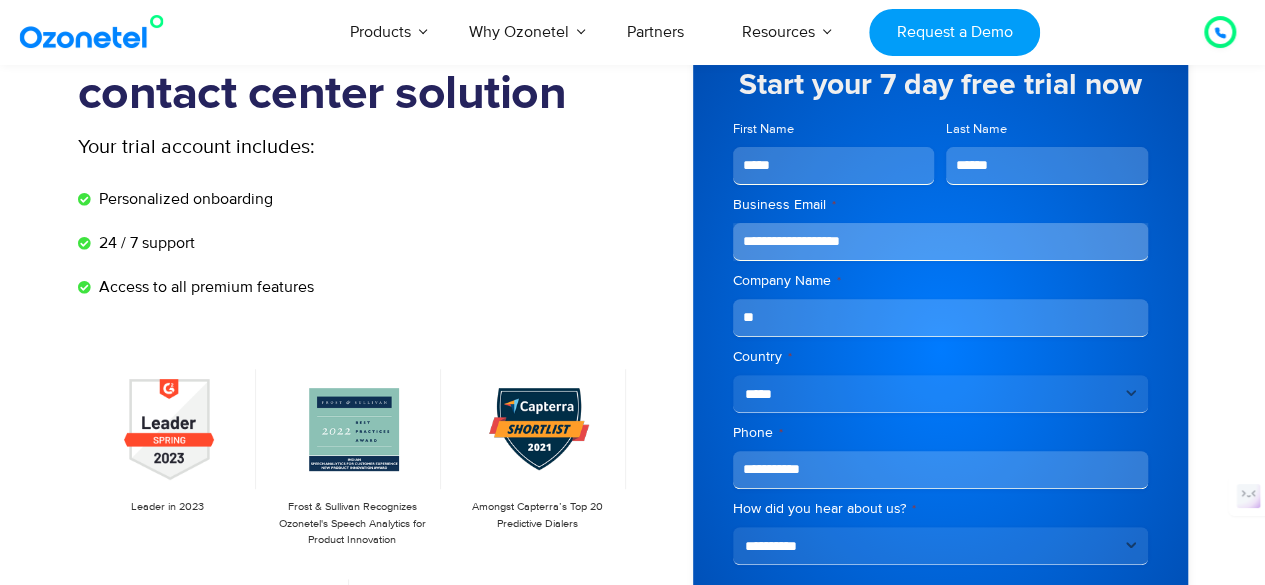 type on "**" 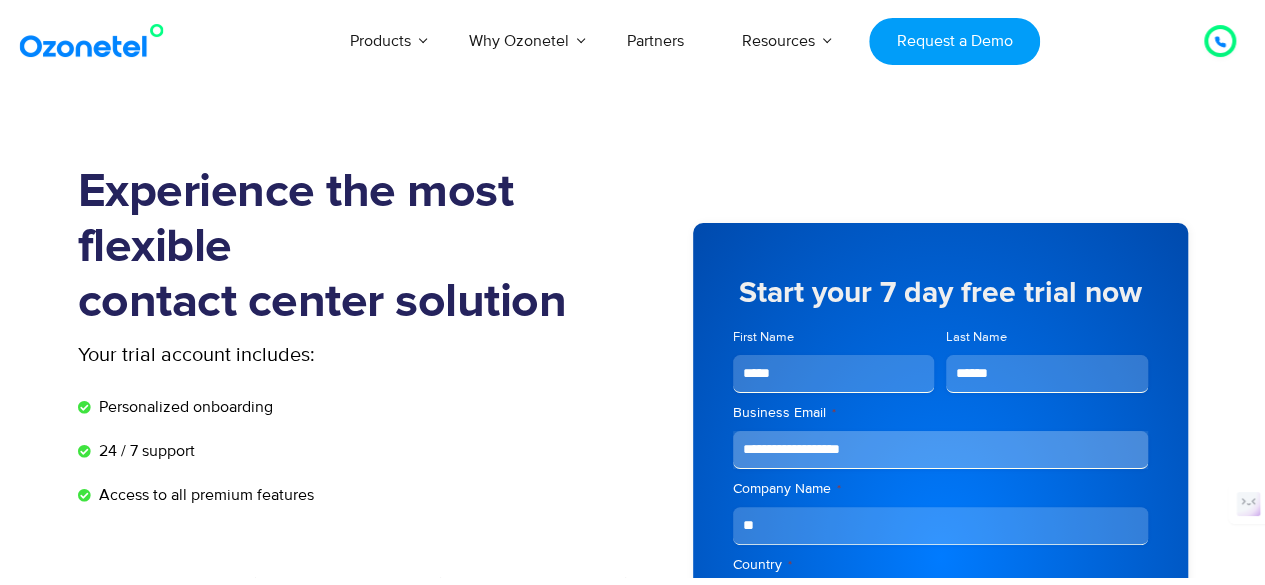 scroll, scrollTop: 315, scrollLeft: 0, axis: vertical 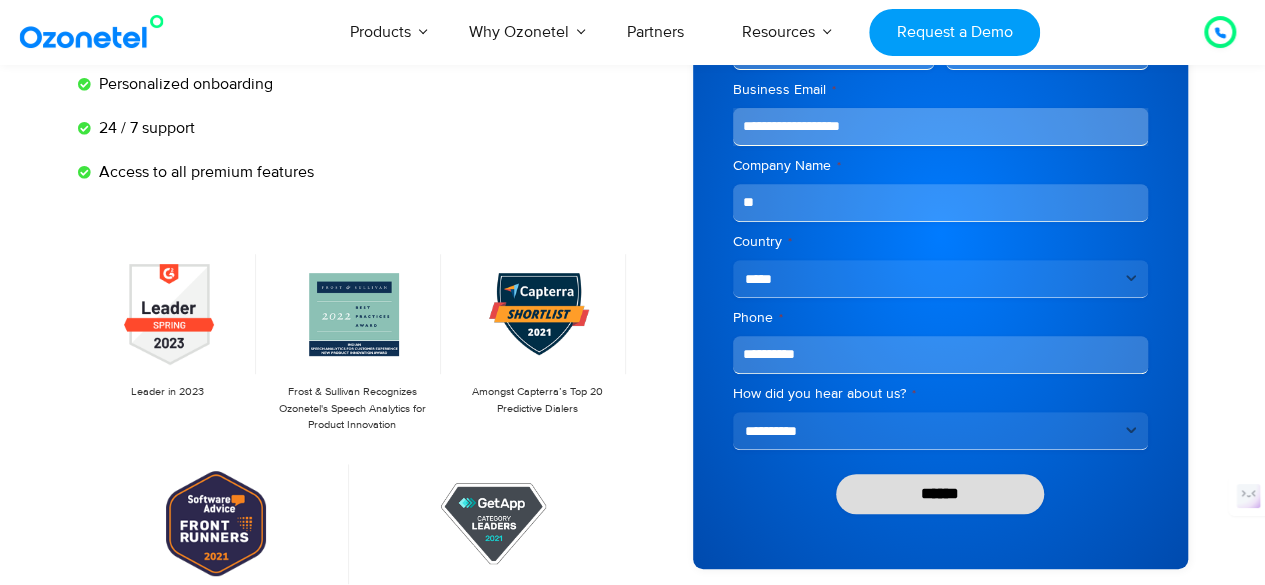type on "**********" 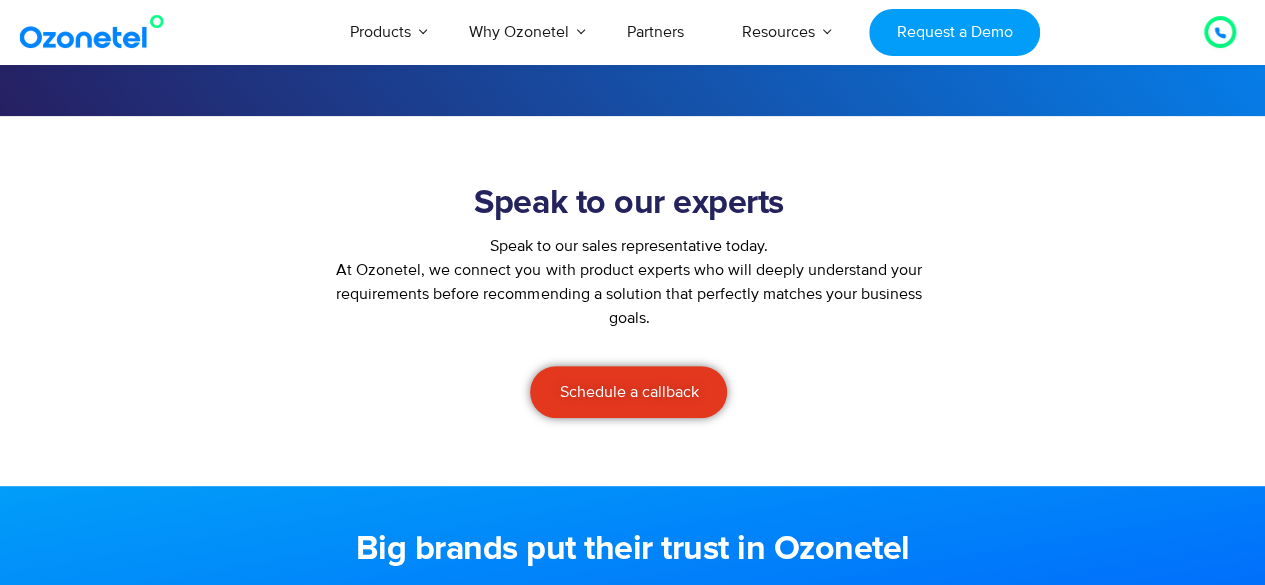 scroll, scrollTop: 307, scrollLeft: 0, axis: vertical 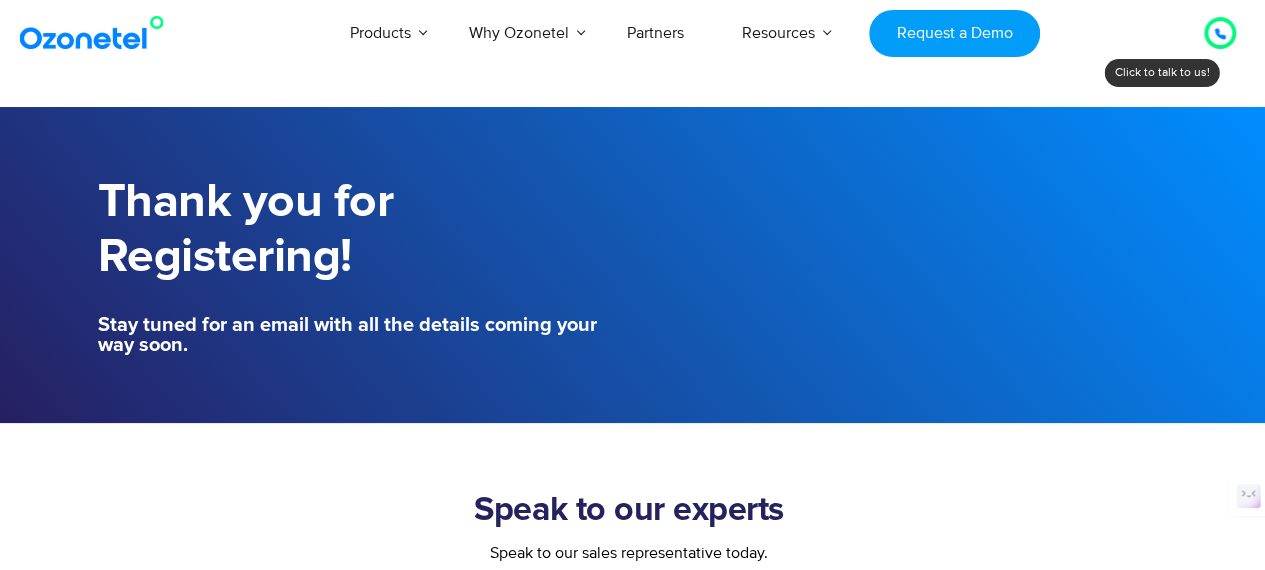 click at bounding box center (96, 33) 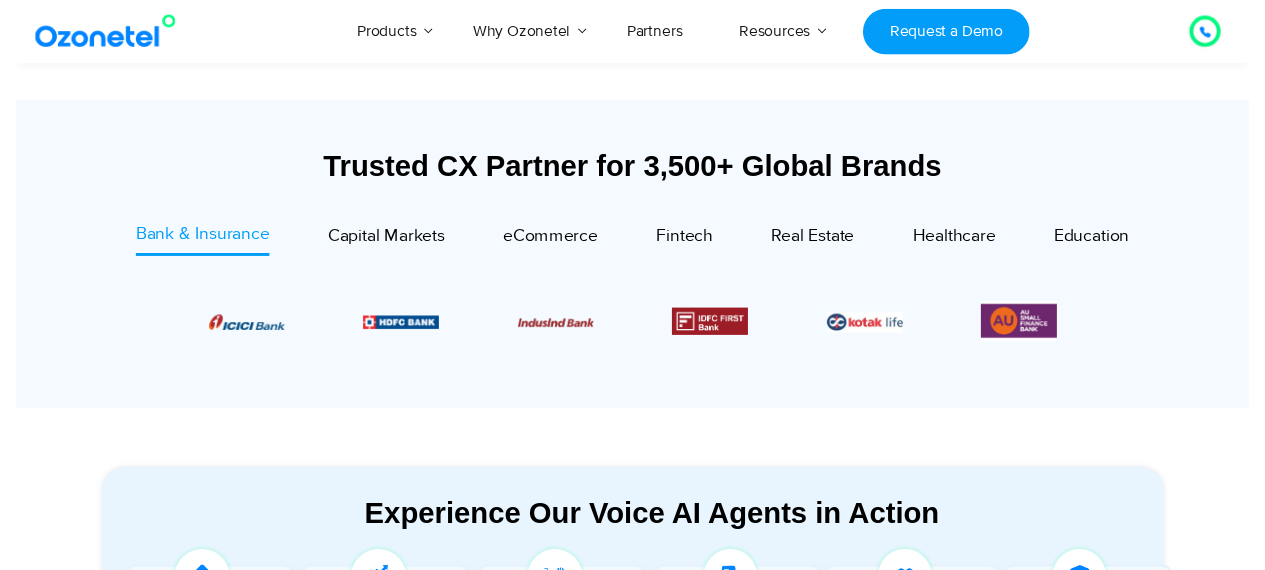 scroll, scrollTop: 1725, scrollLeft: 0, axis: vertical 